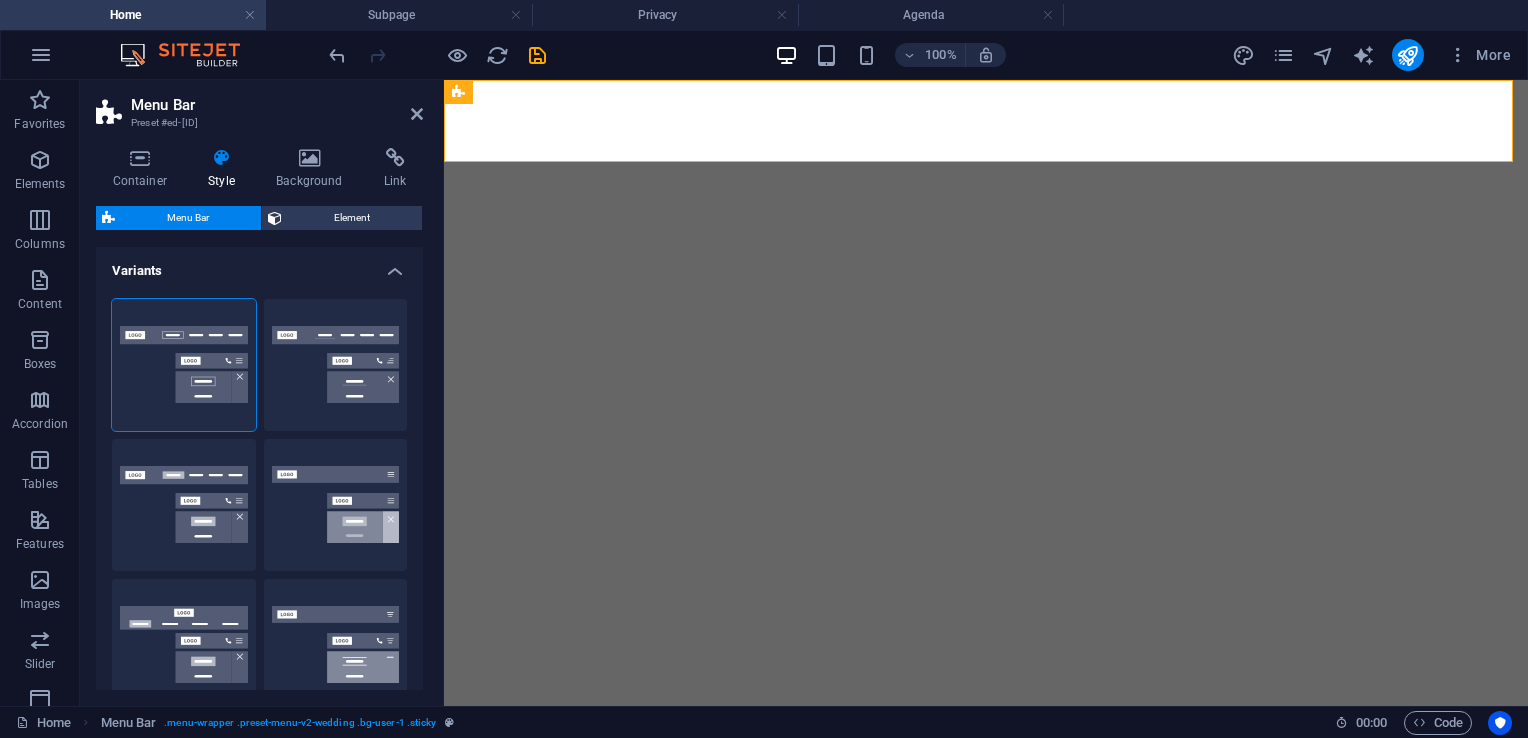 select on "rem" 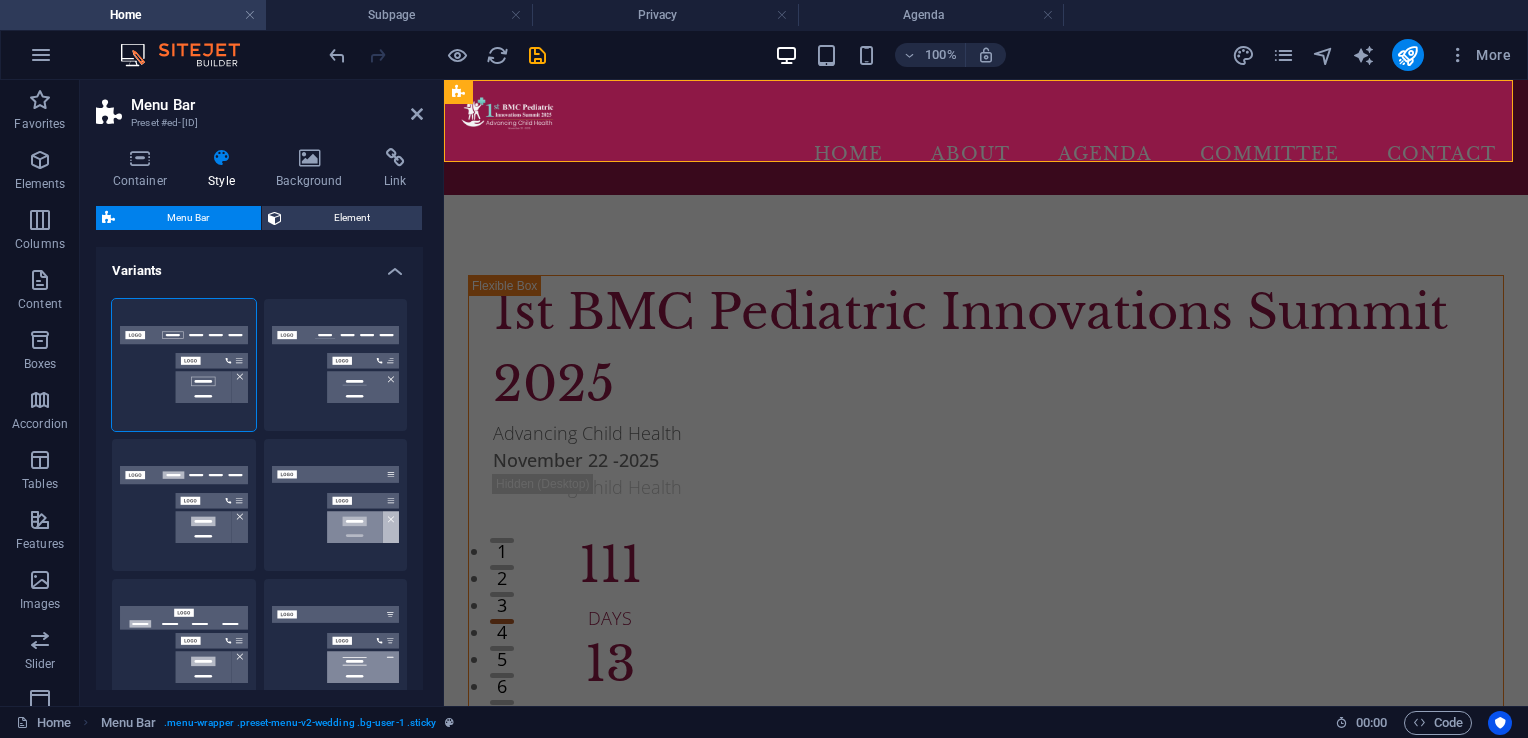 scroll, scrollTop: 0, scrollLeft: 0, axis: both 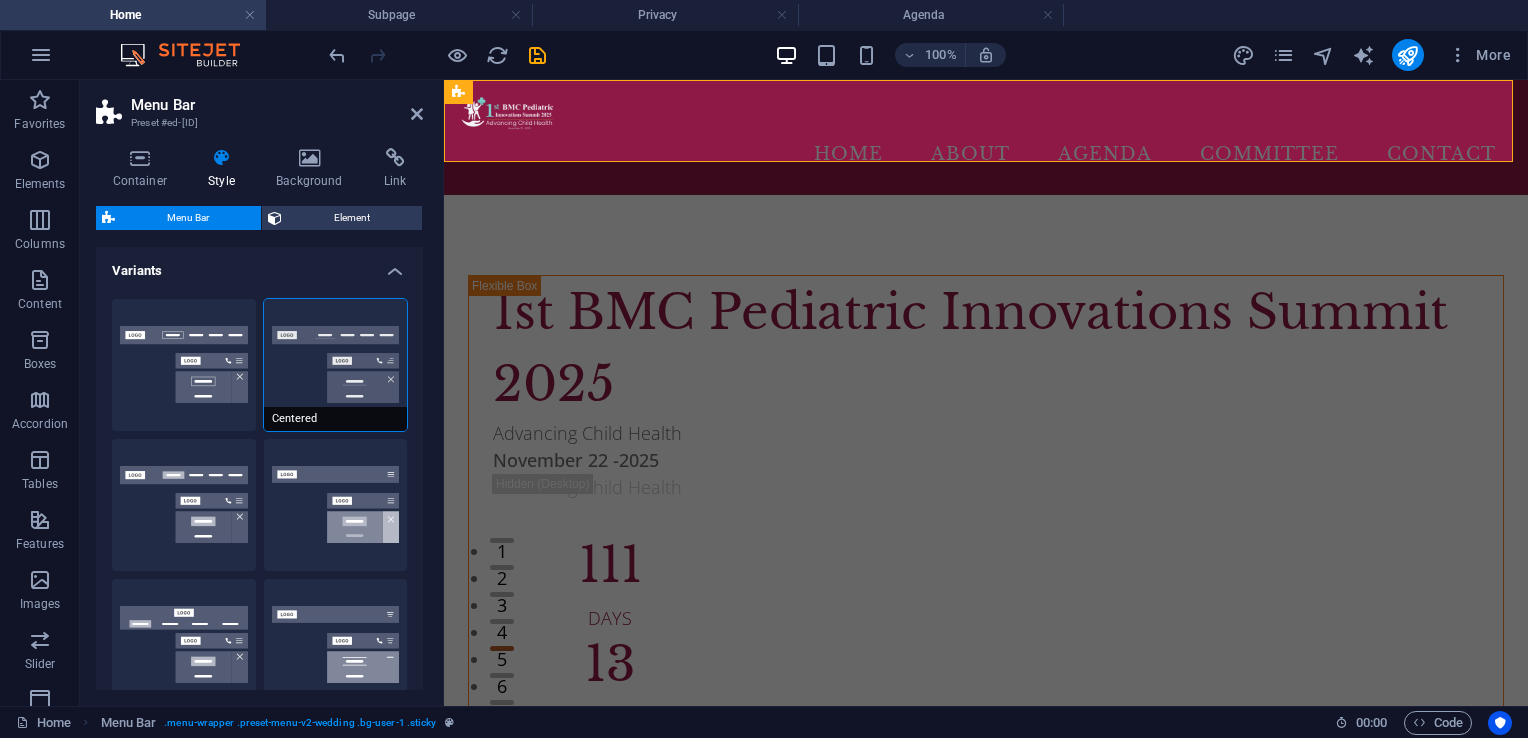 select on "300" 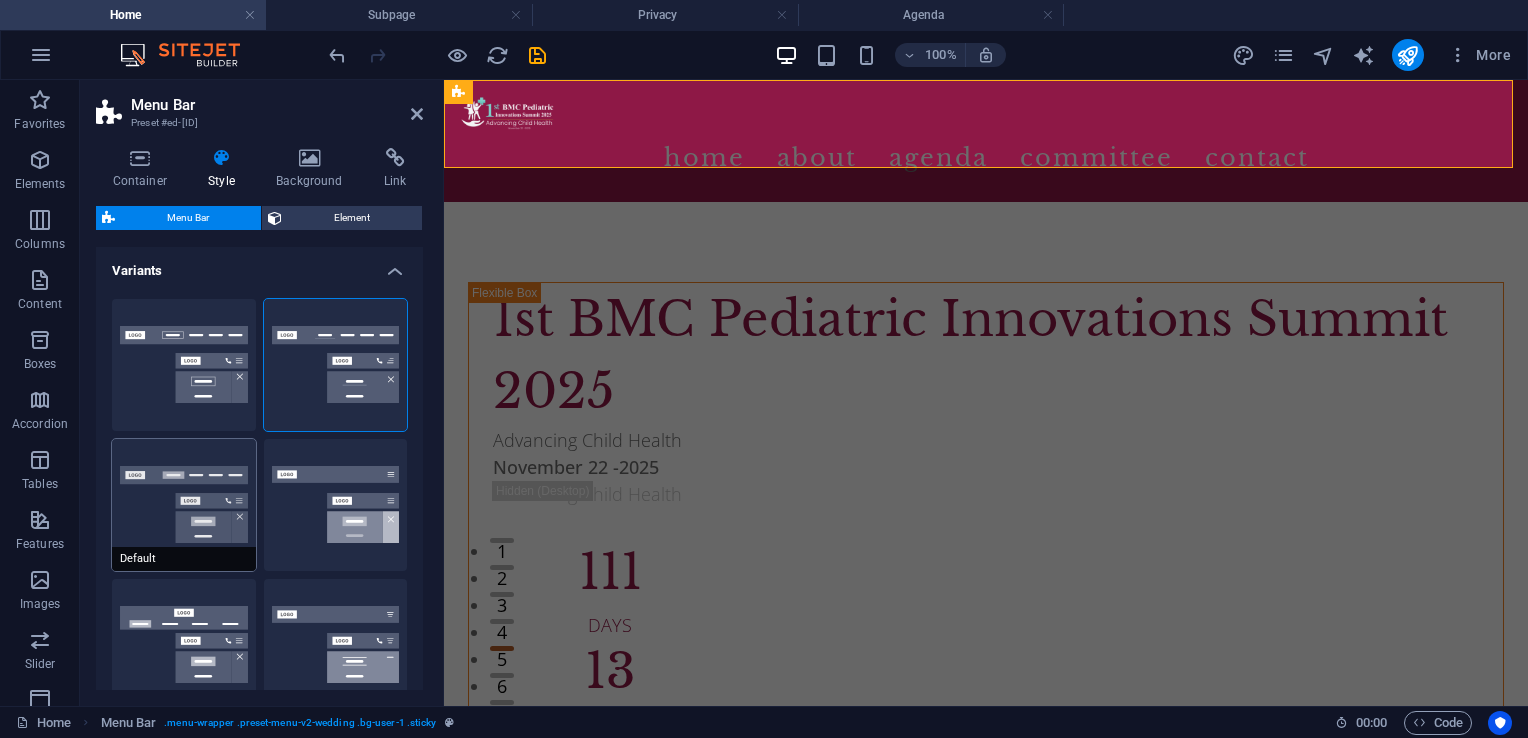 click on "Default" at bounding box center (184, 505) 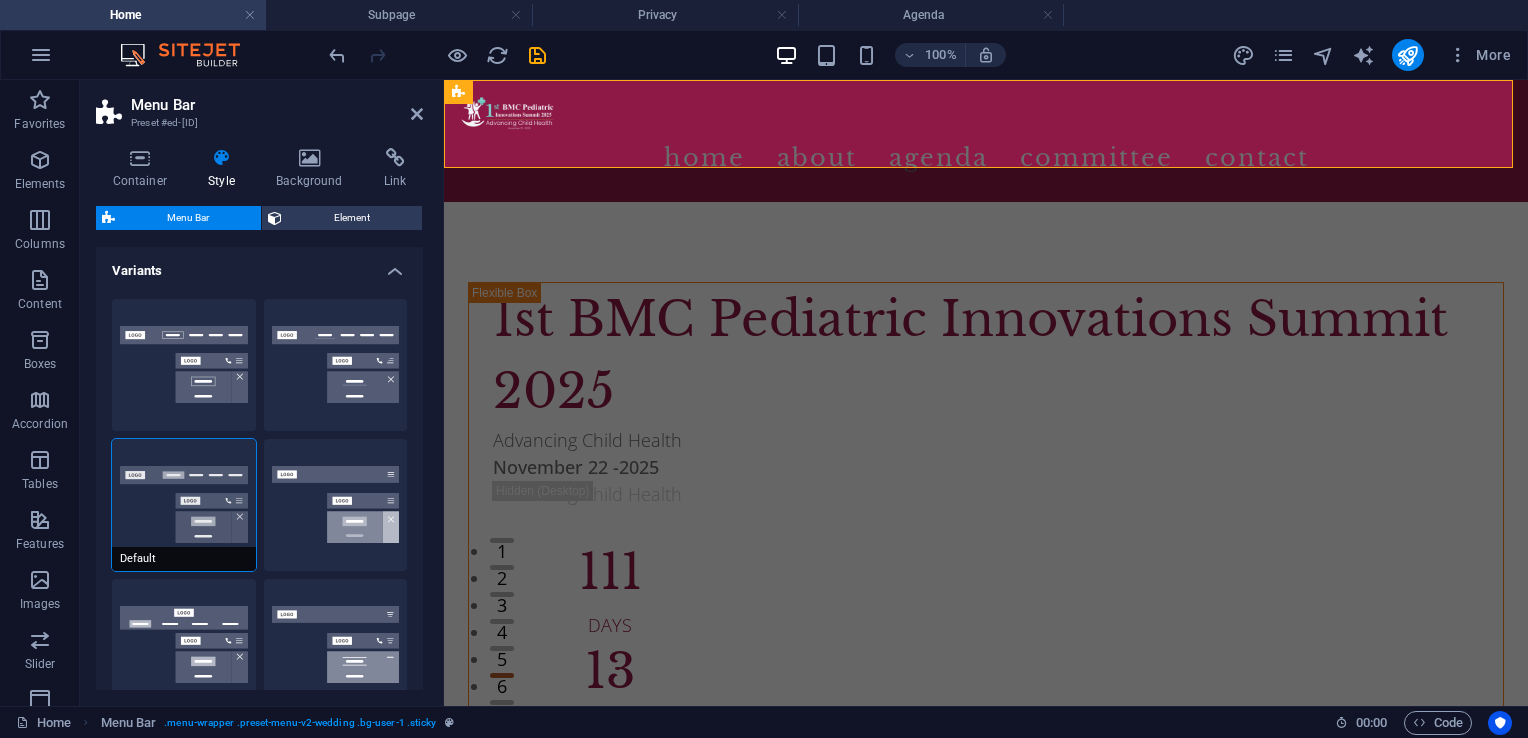 type 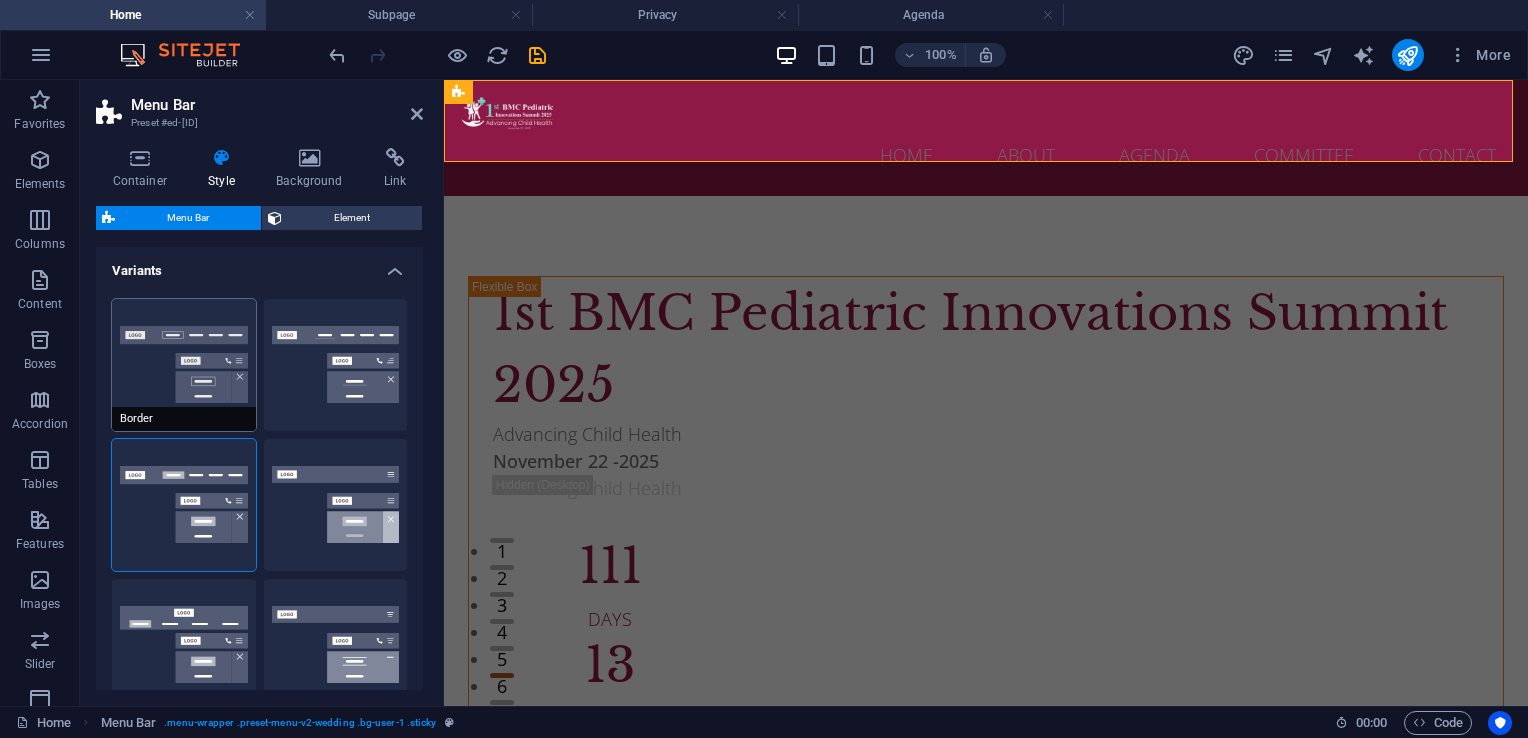 click on "Border" at bounding box center [184, 419] 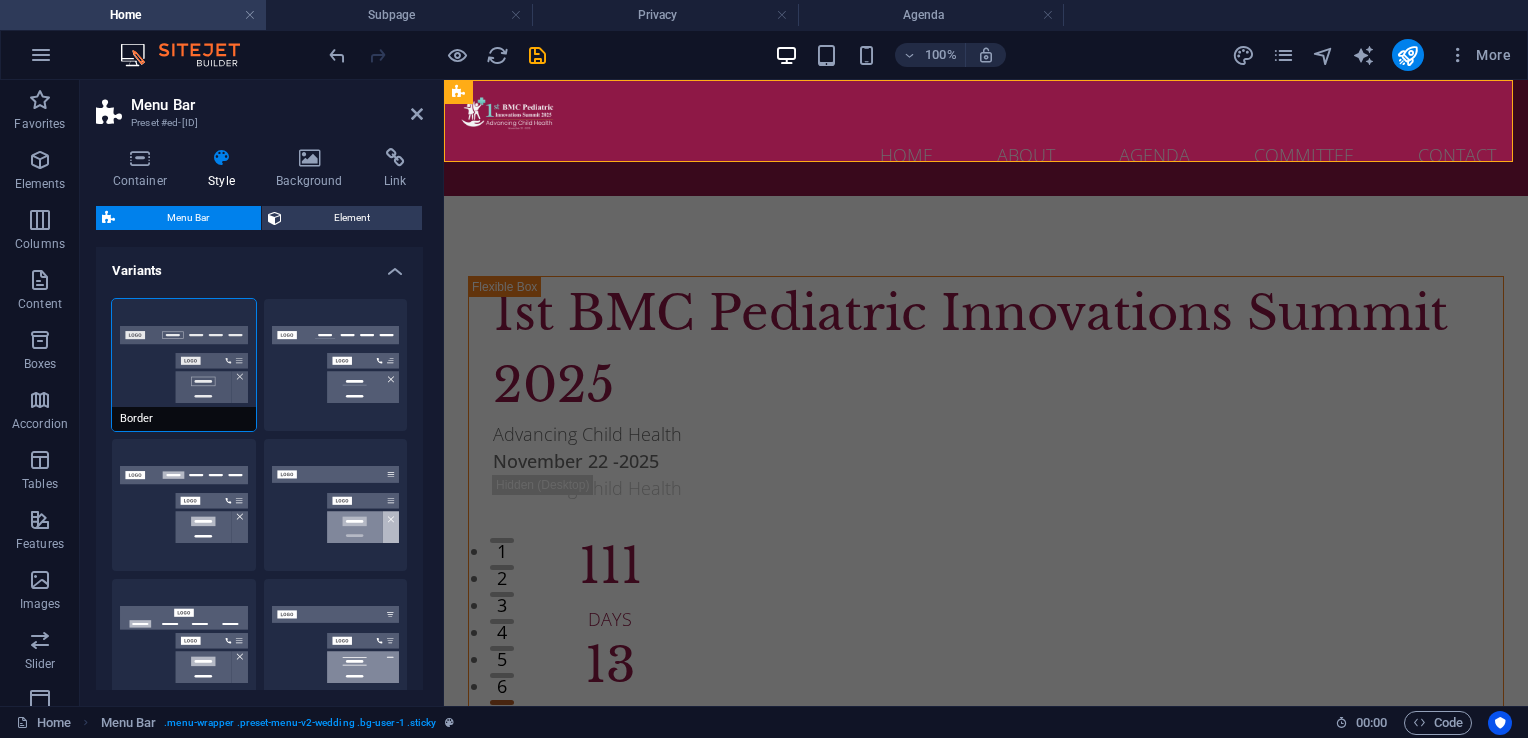 select on "300" 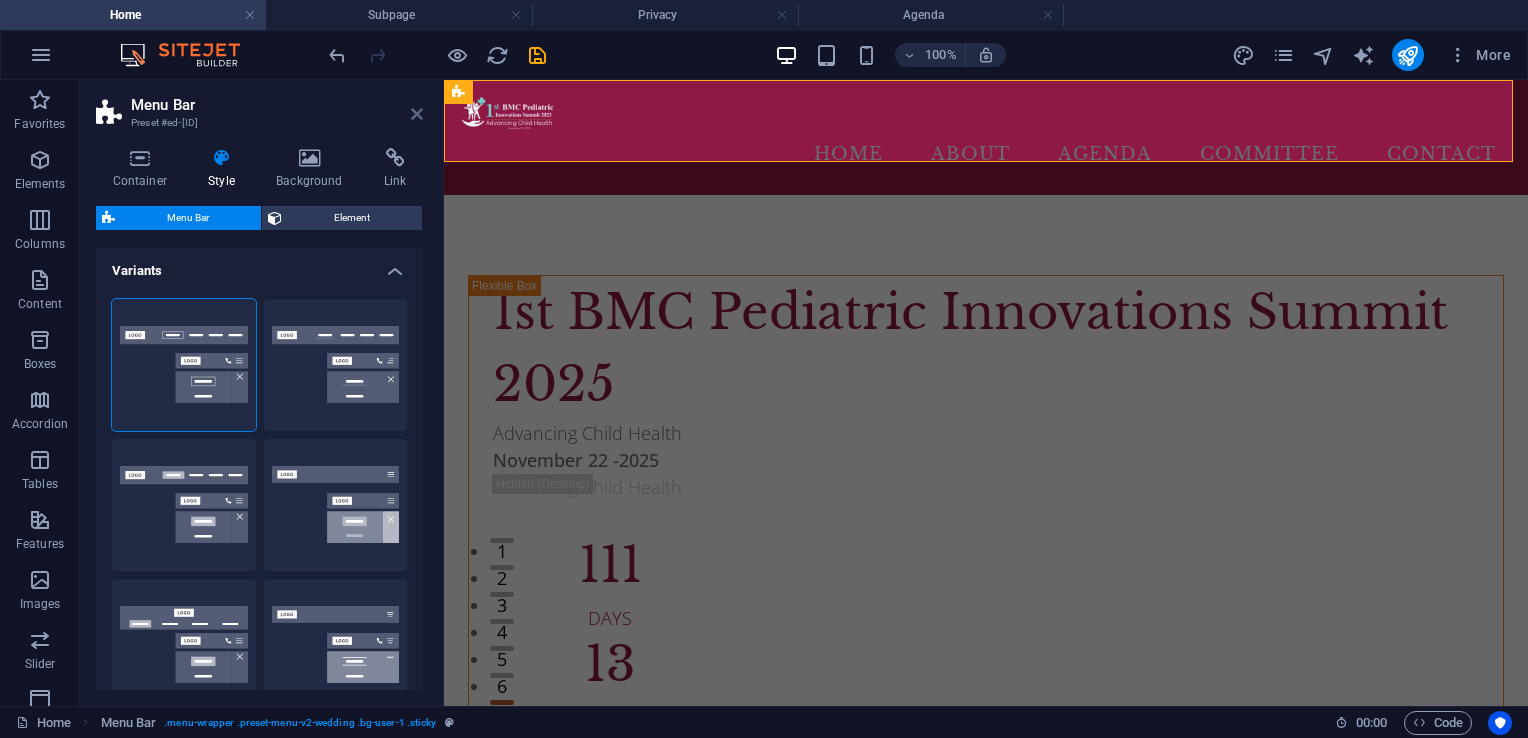 click at bounding box center [417, 114] 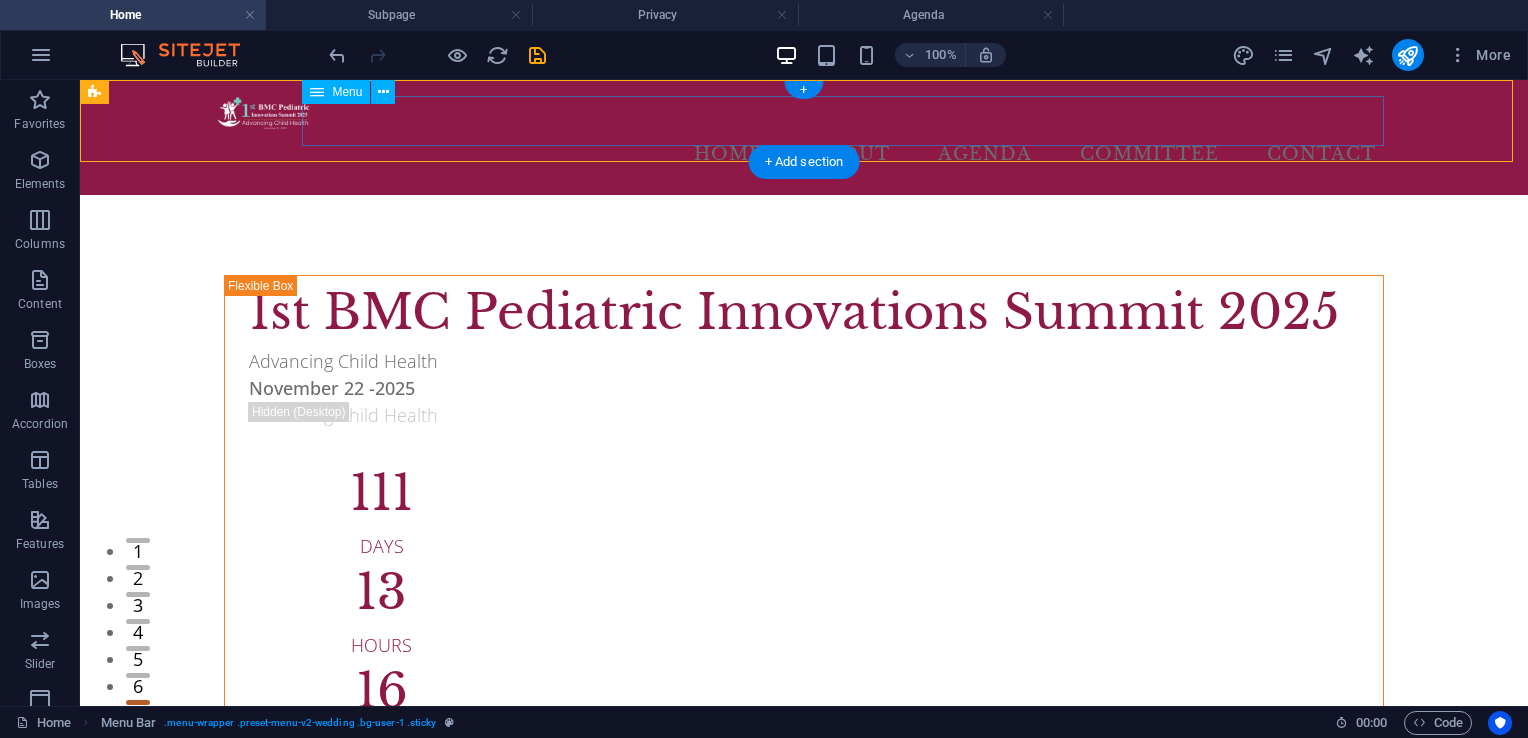 click on "Home About Agenda Committee Contact" at bounding box center (804, 155) 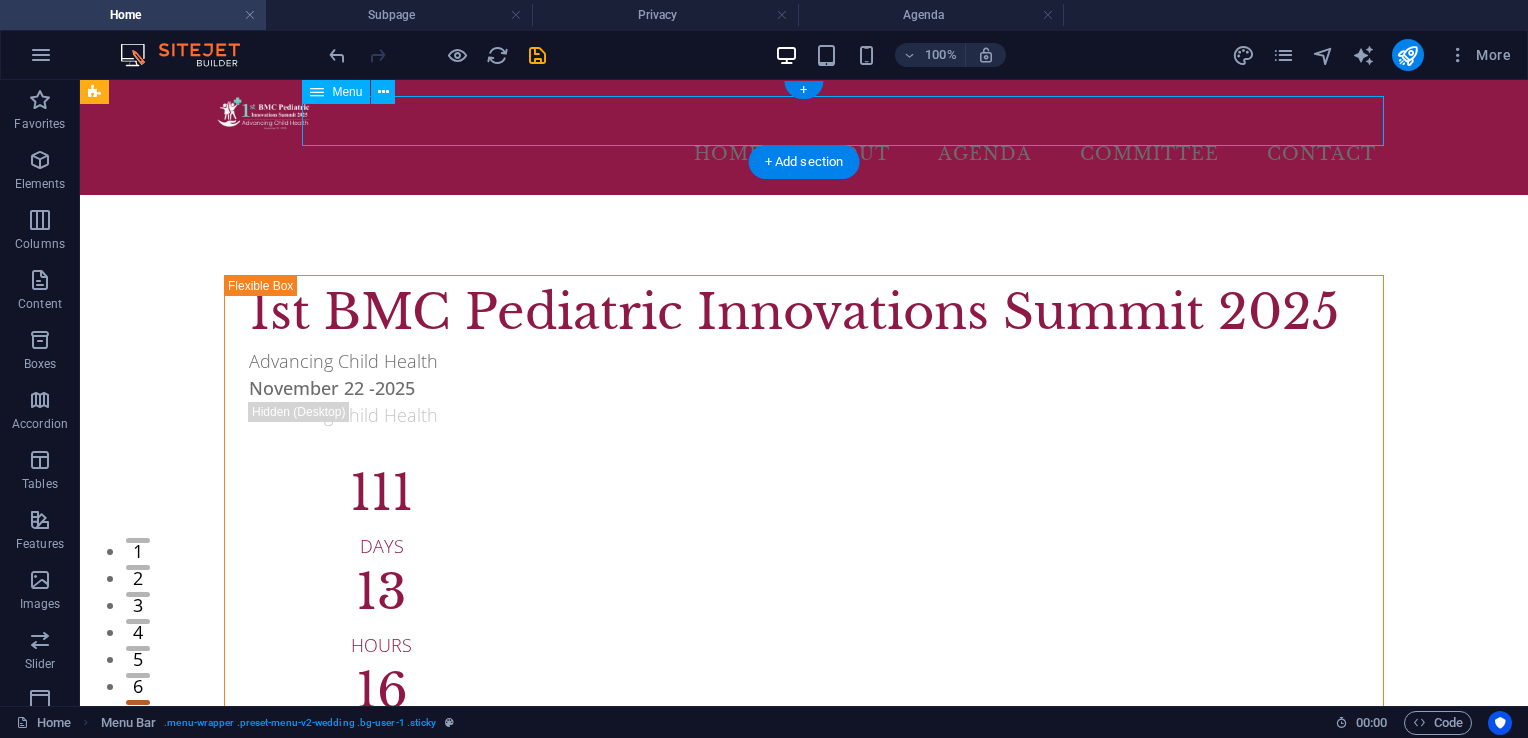 click on "Home About Agenda Committee Contact" at bounding box center [804, 155] 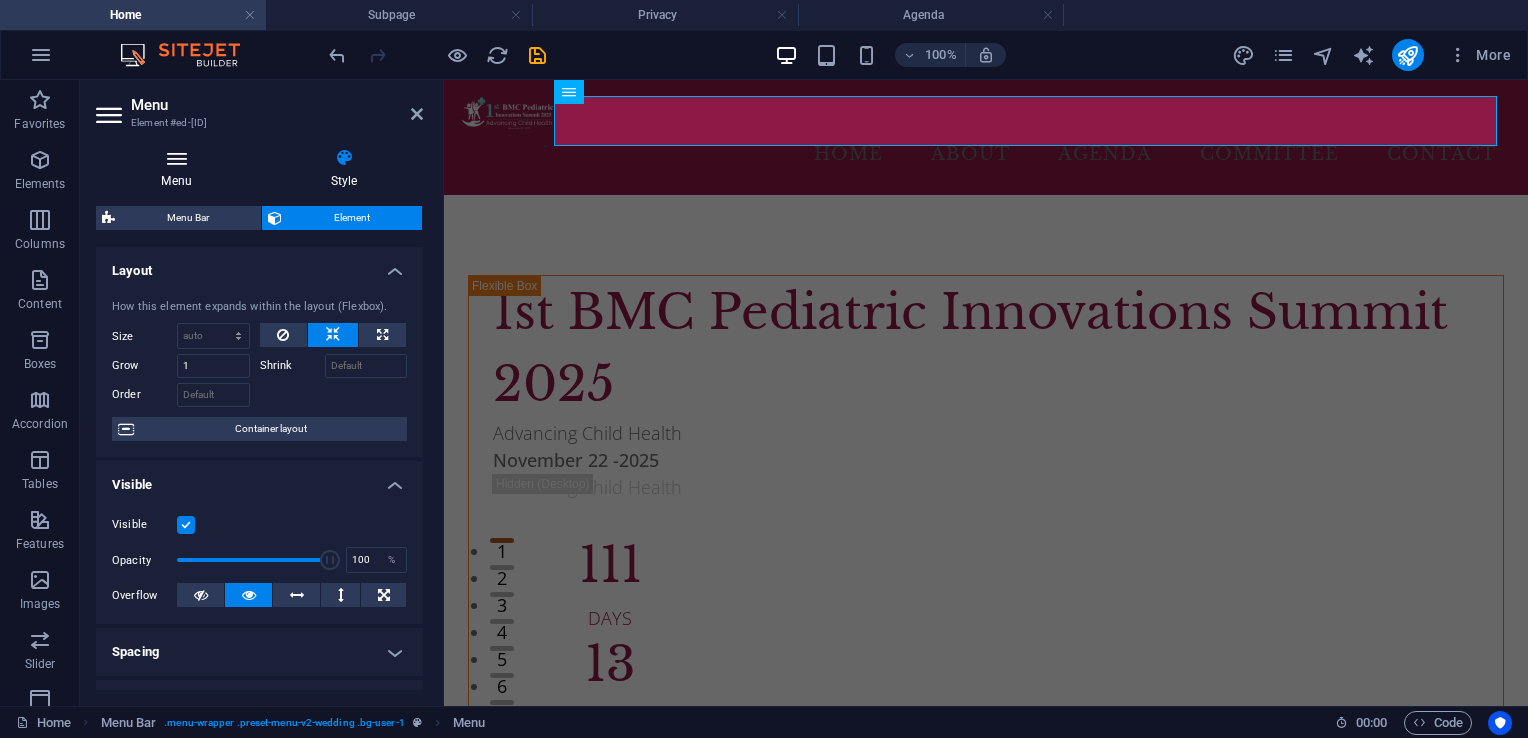 click at bounding box center [176, 158] 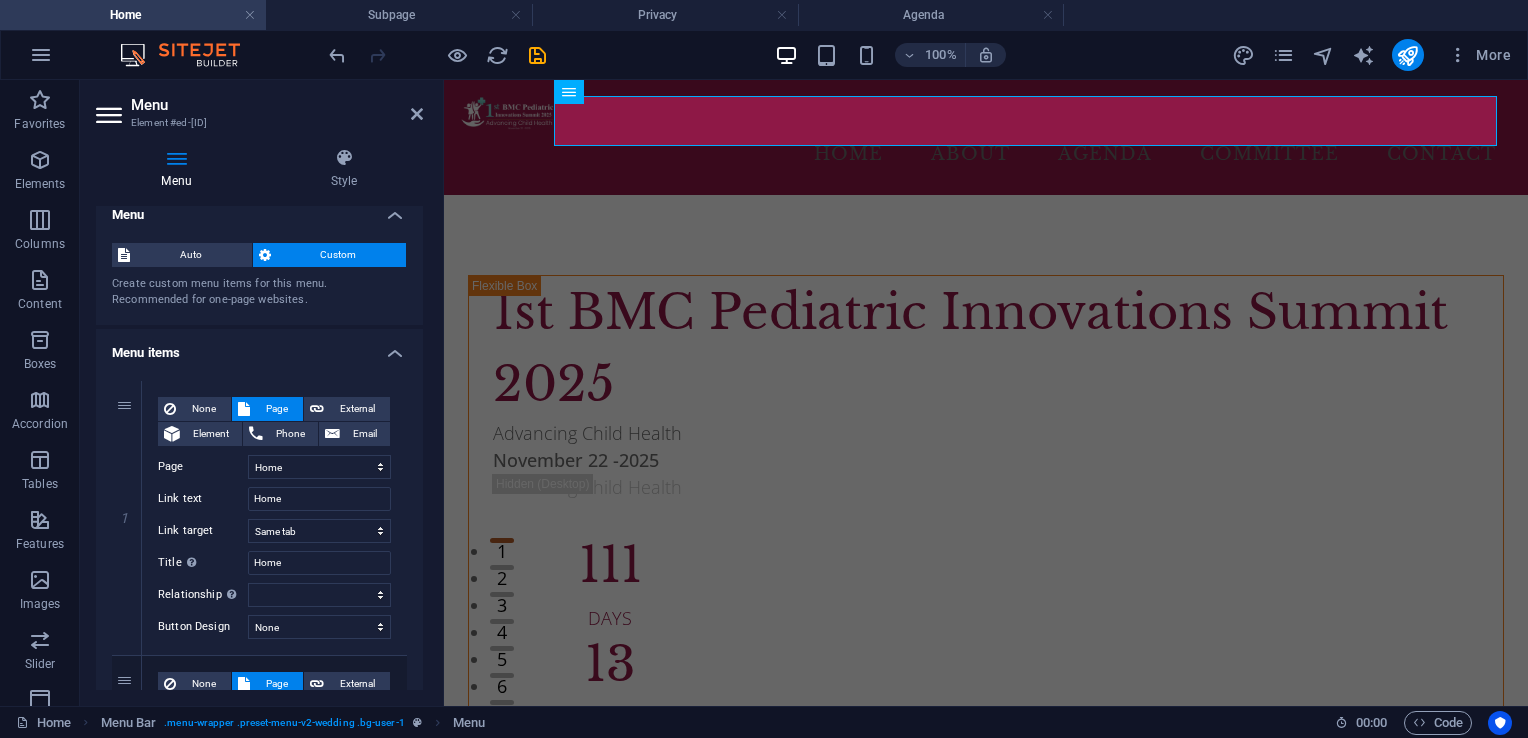 scroll, scrollTop: 0, scrollLeft: 0, axis: both 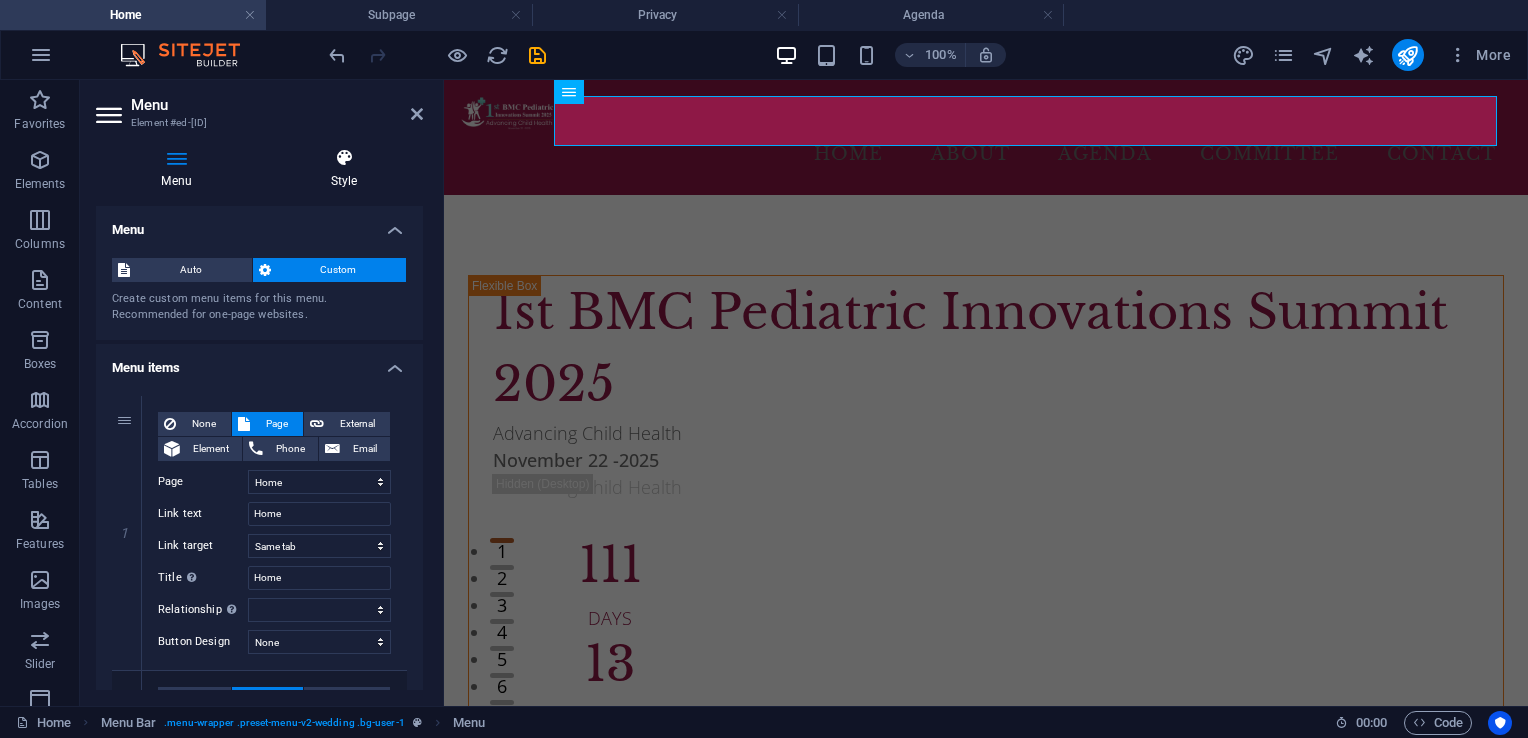 click at bounding box center (344, 158) 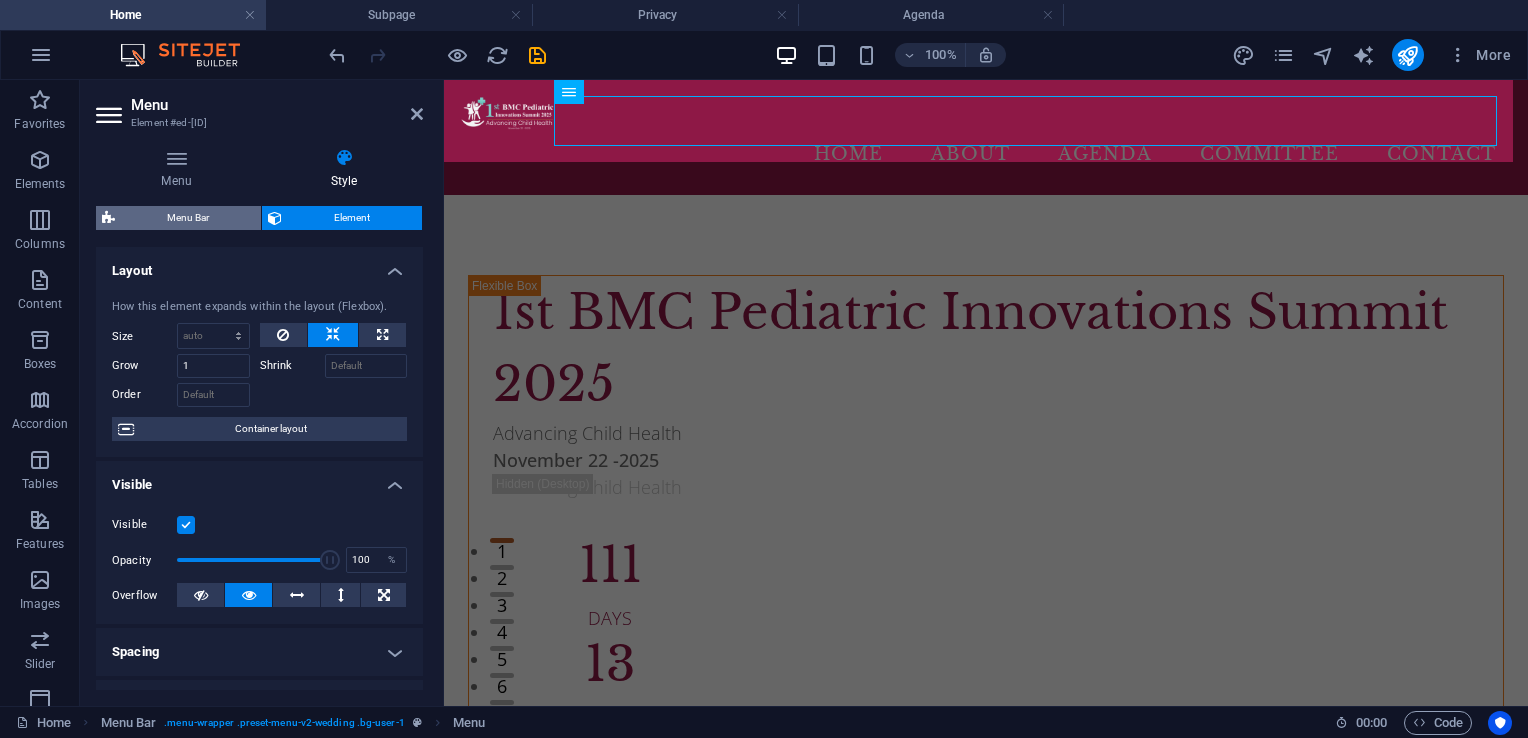 click on "Menu Bar" at bounding box center [188, 218] 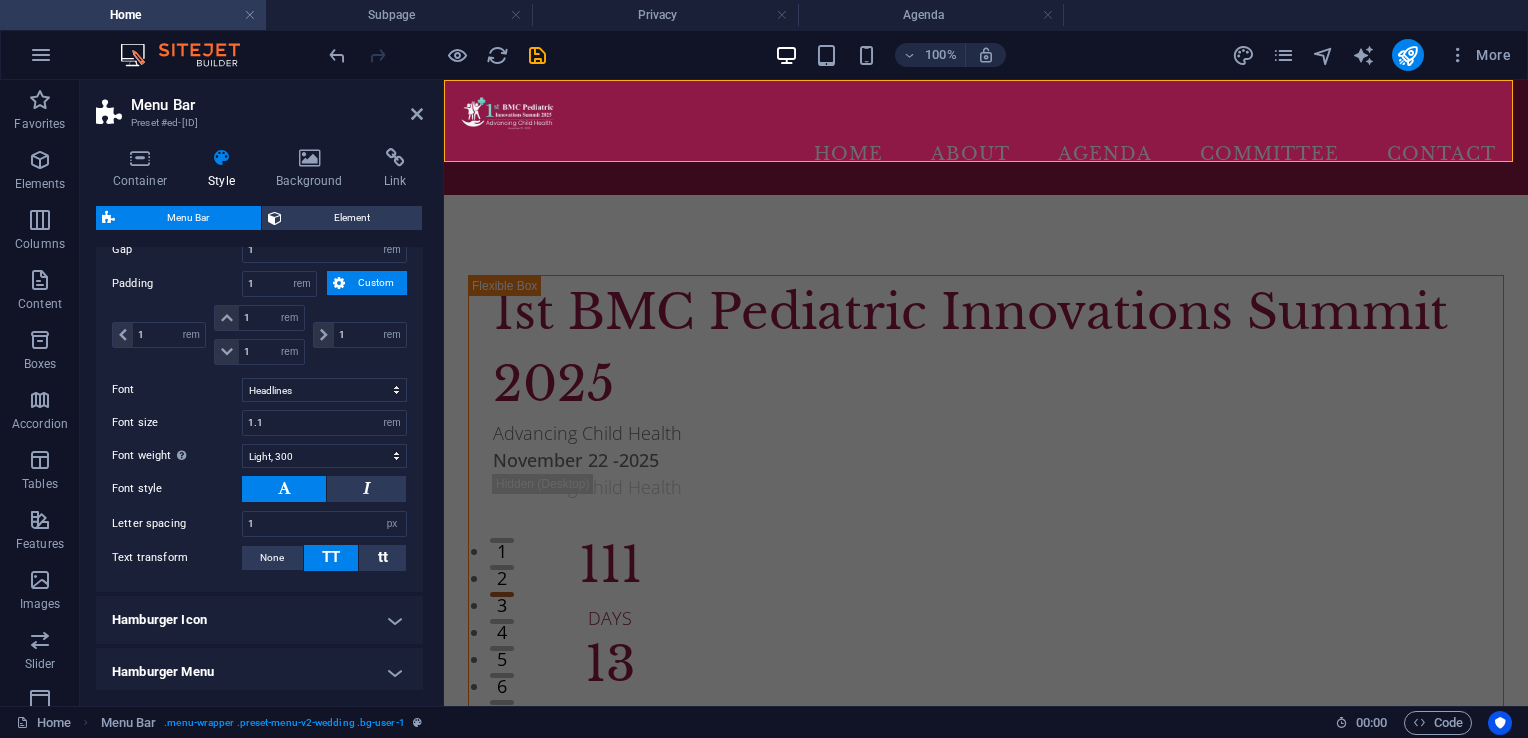 scroll, scrollTop: 1381, scrollLeft: 0, axis: vertical 